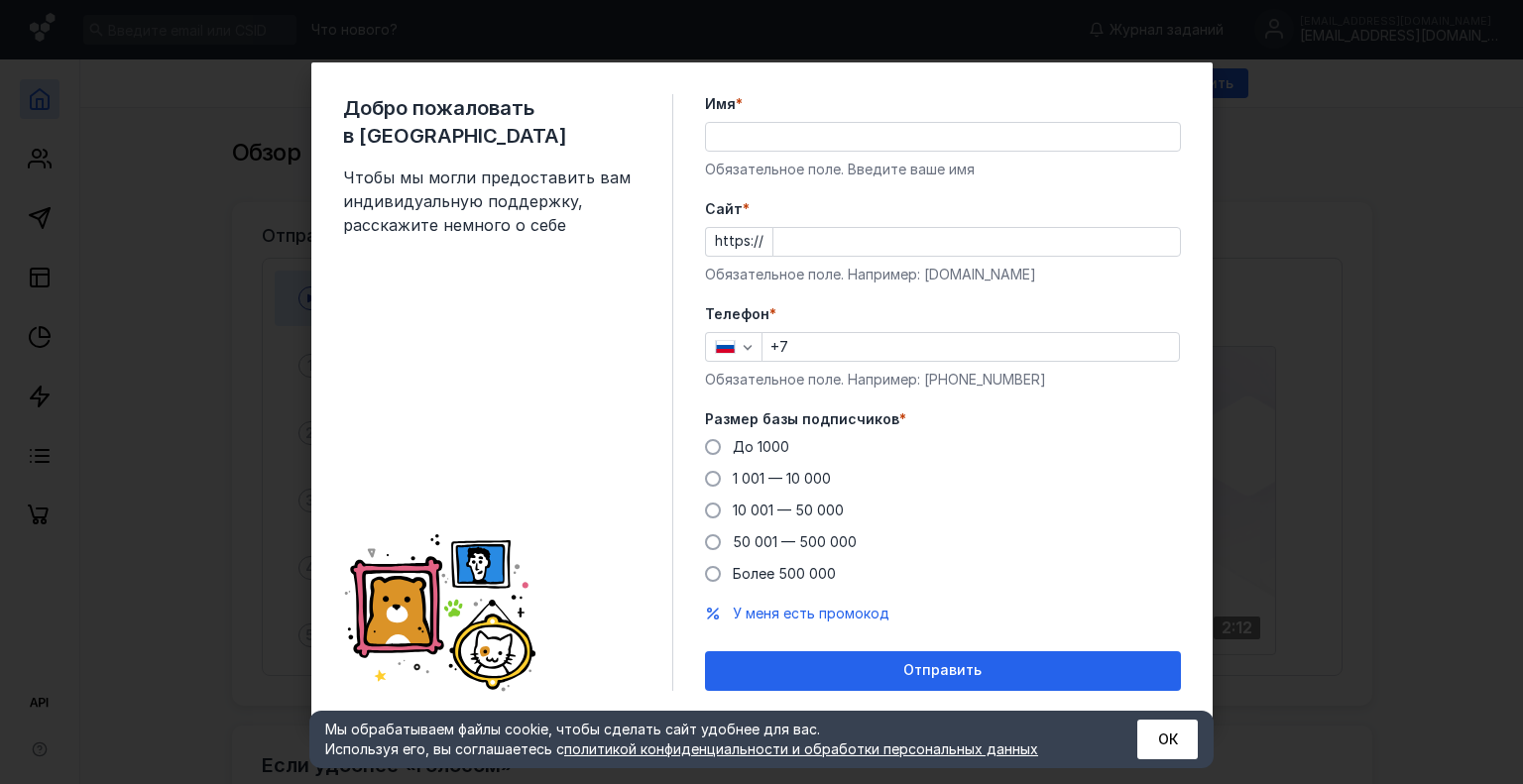 scroll, scrollTop: 0, scrollLeft: 0, axis: both 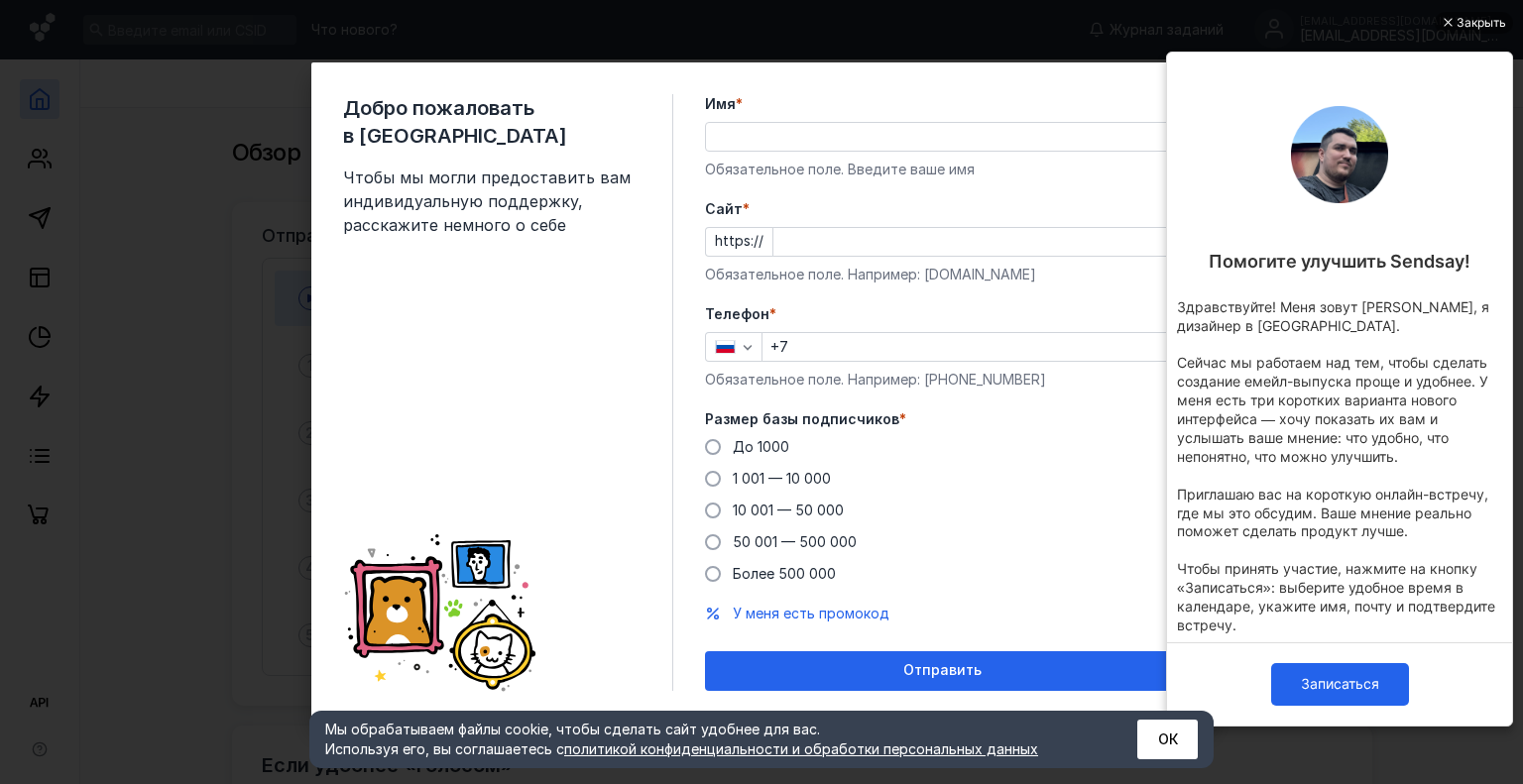 drag, startPoint x: 0, startPoint y: 0, endPoint x: 742, endPoint y: 126, distance: 752.62208 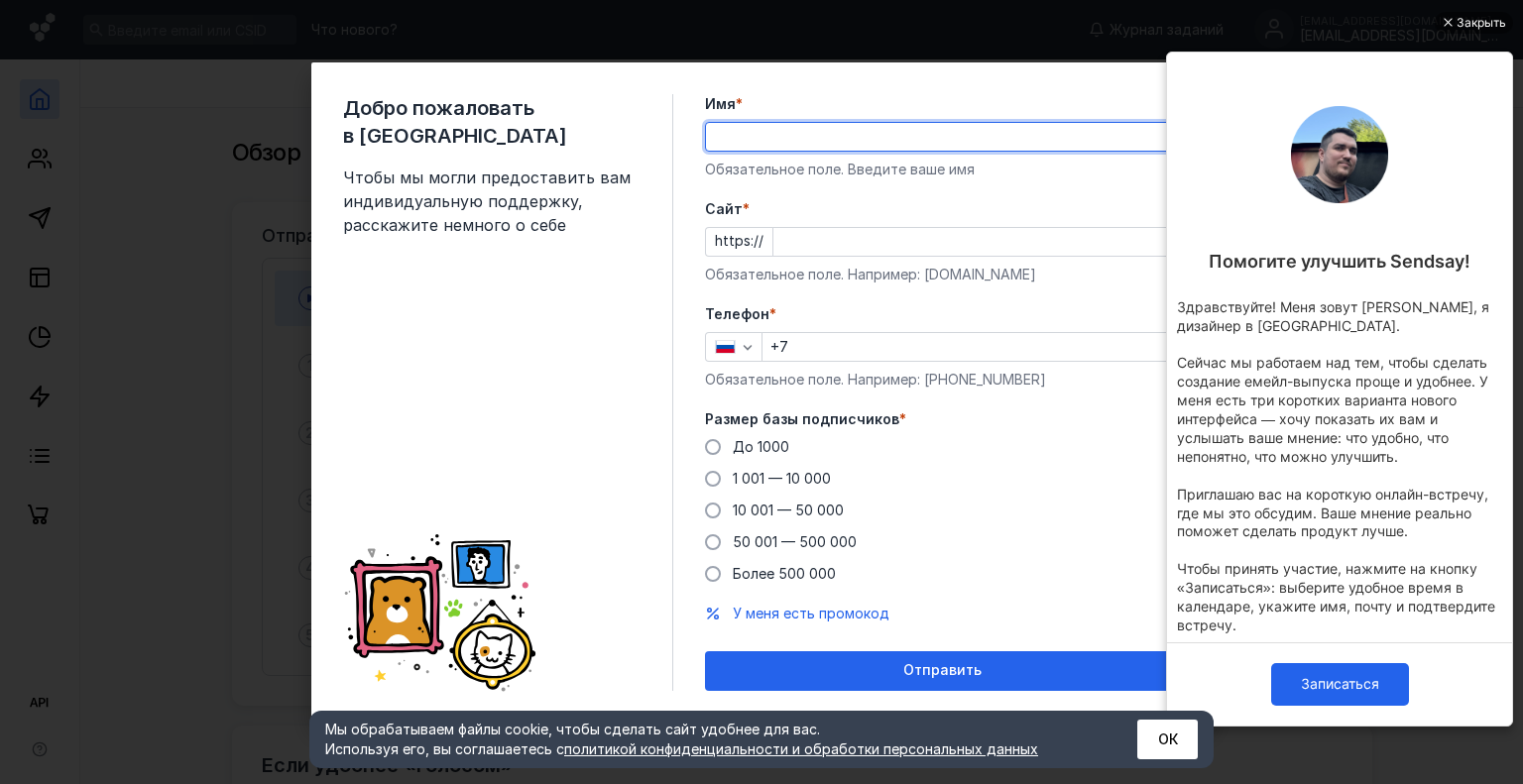 type on "[PERSON_NAME]" 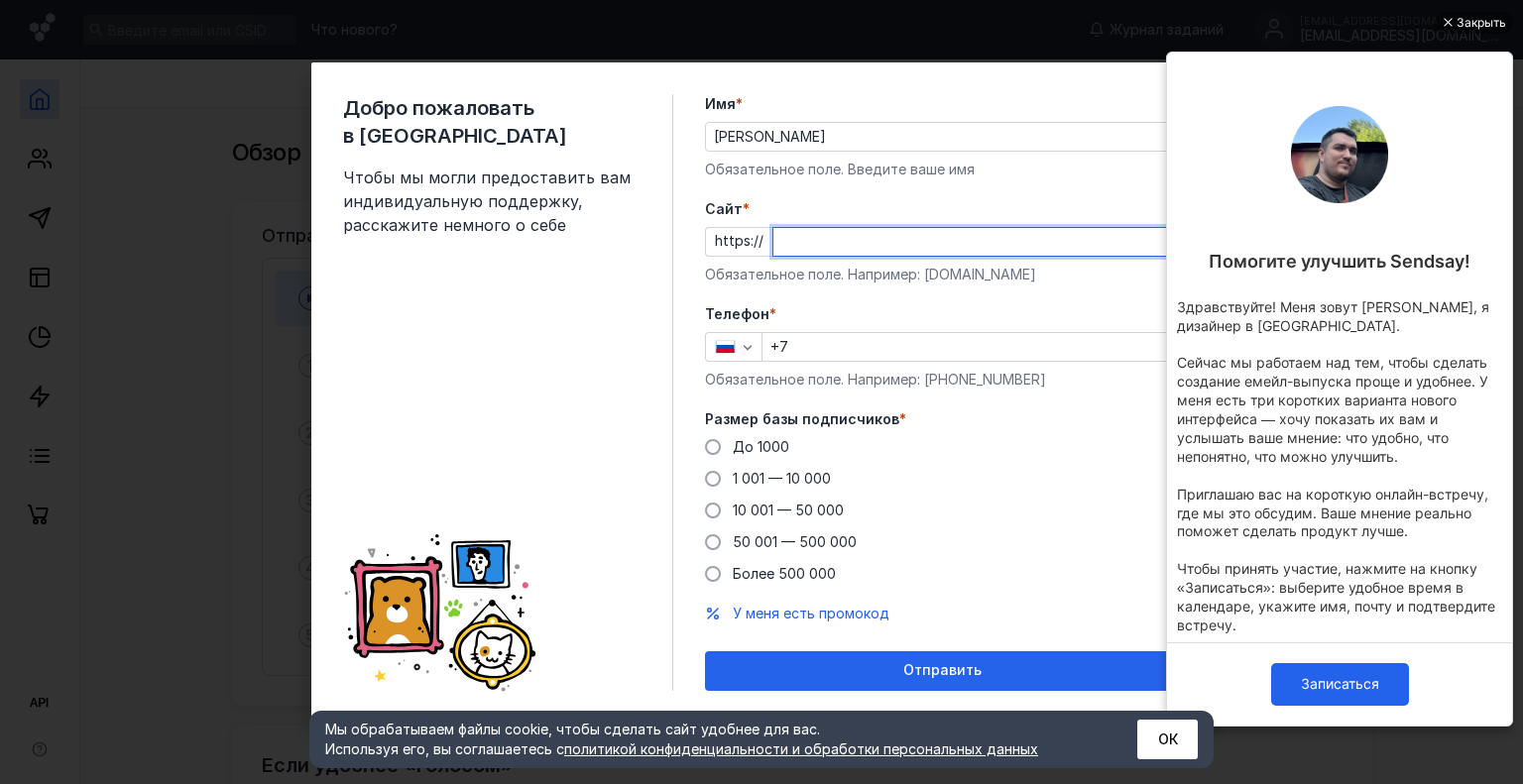 click on "Cайт  *" at bounding box center (977, 242) 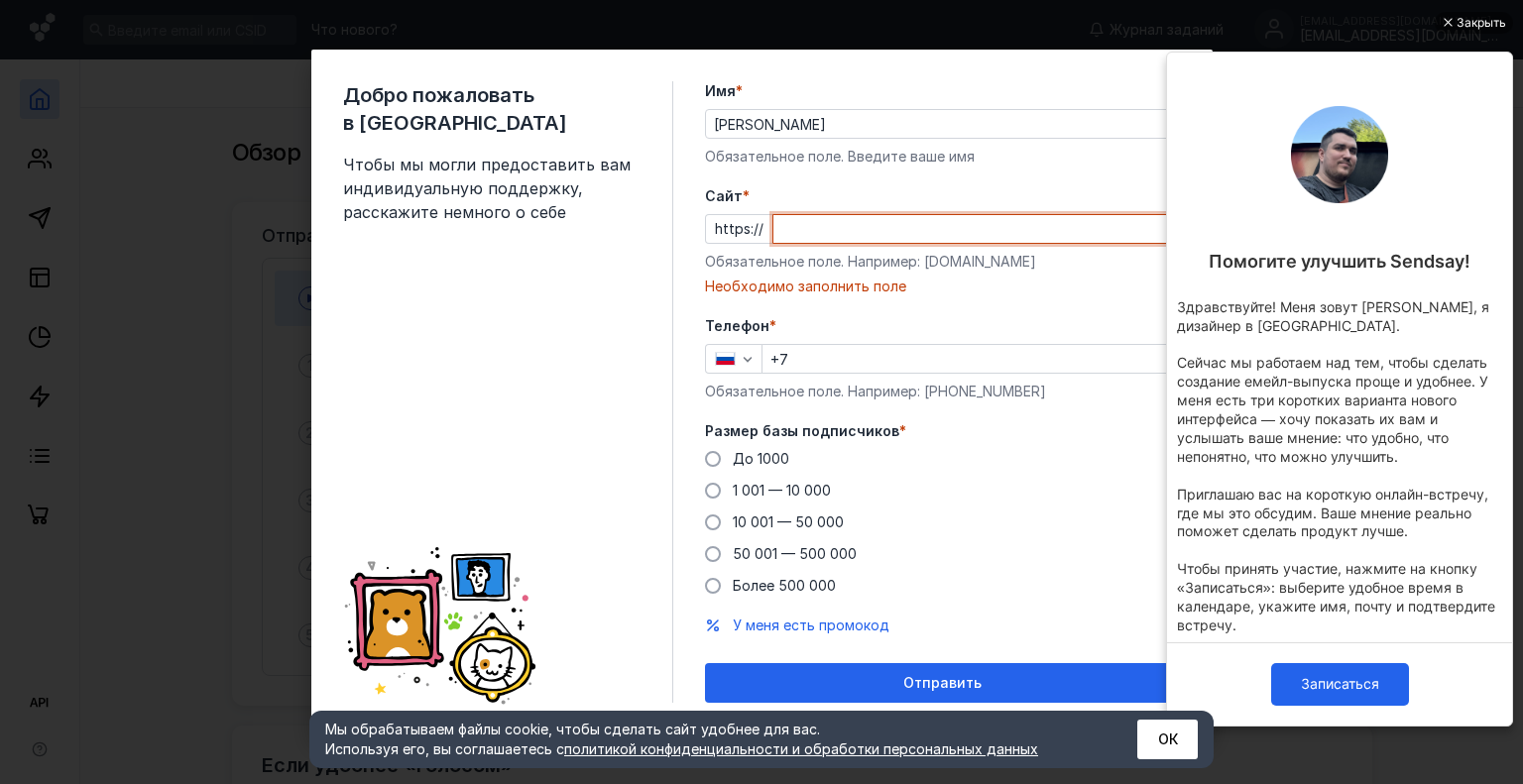 paste on "[DOMAIN_NAME][URL]" 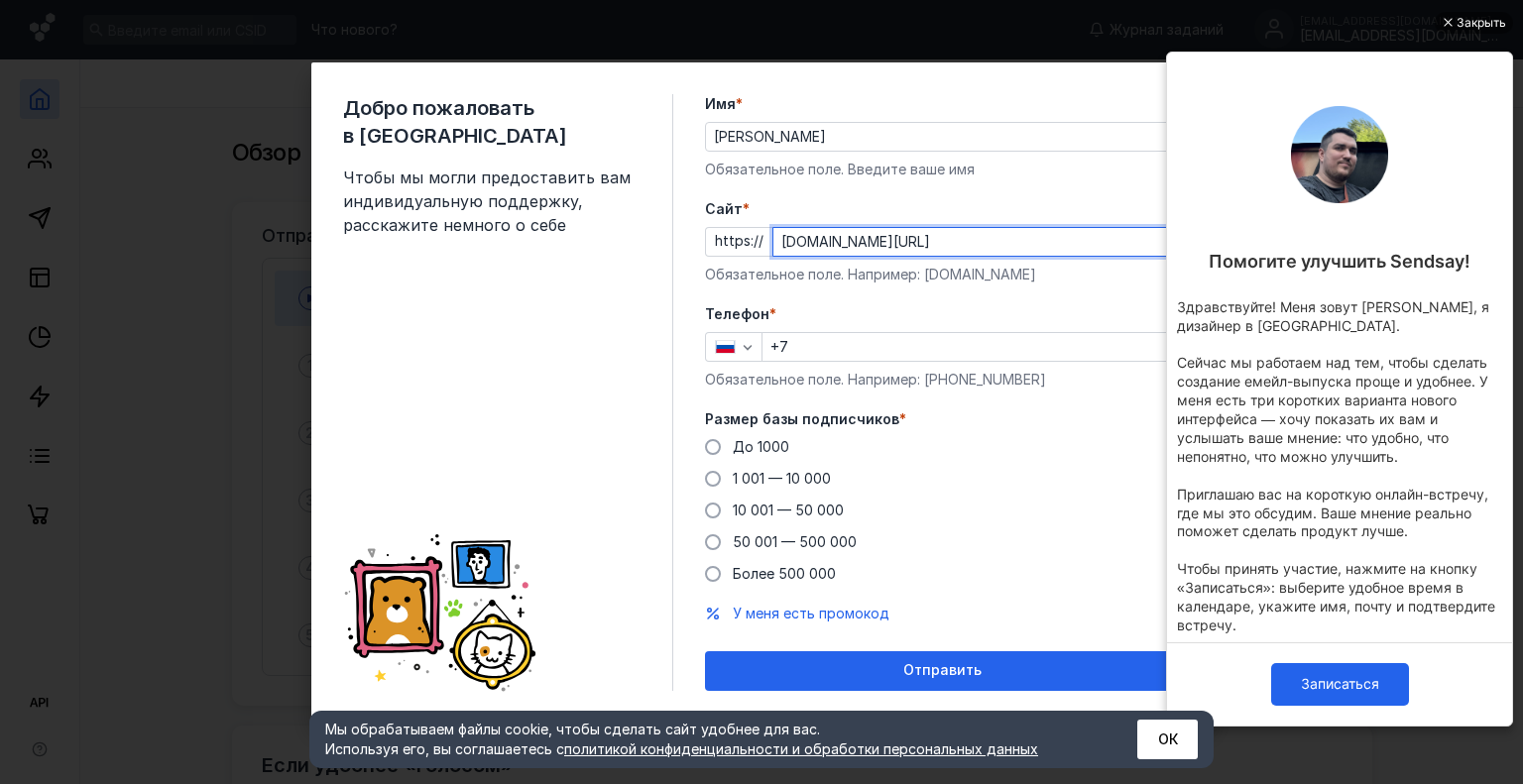 type on "[DOMAIN_NAME][URL]" 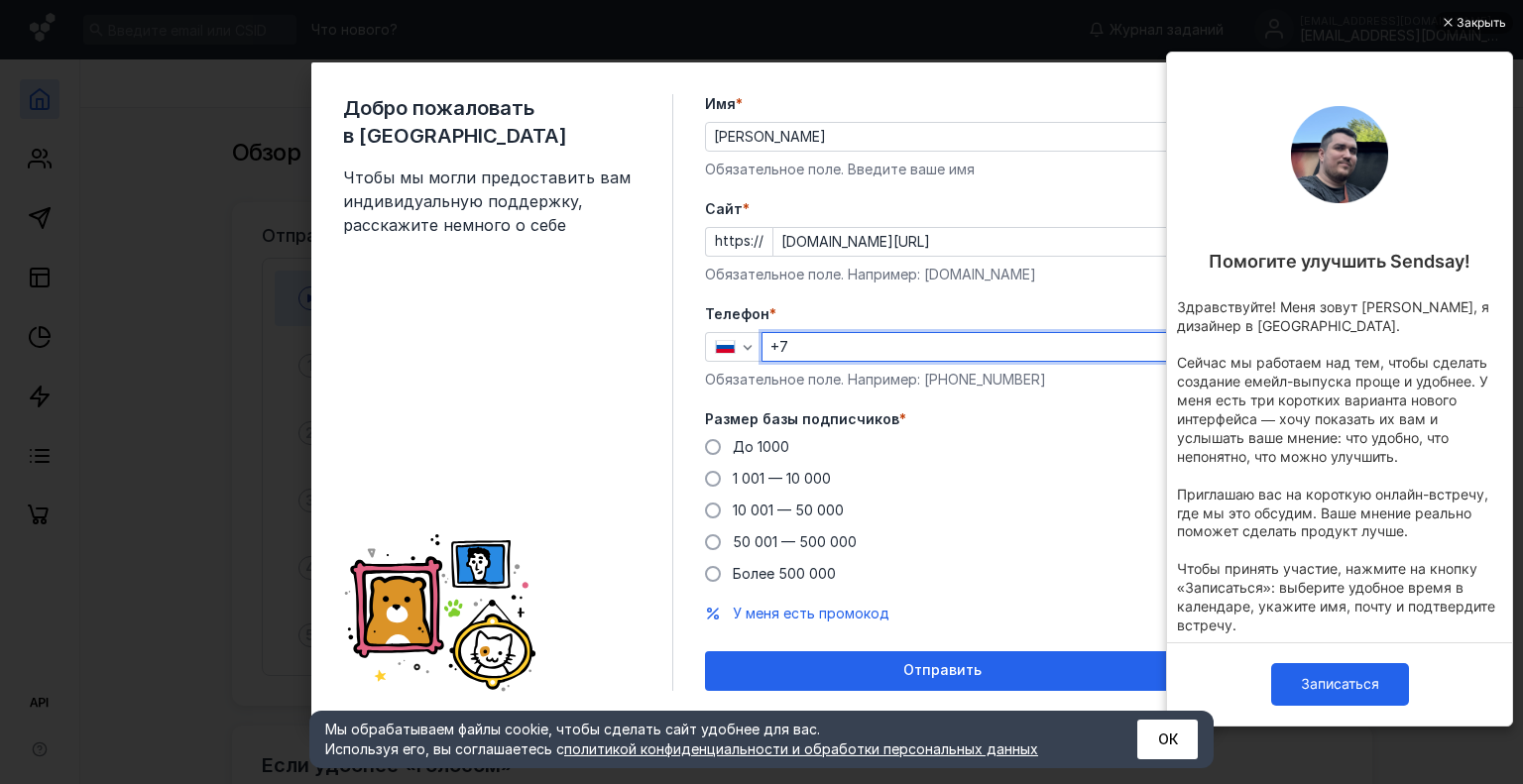click on "+7" at bounding box center [971, 347] 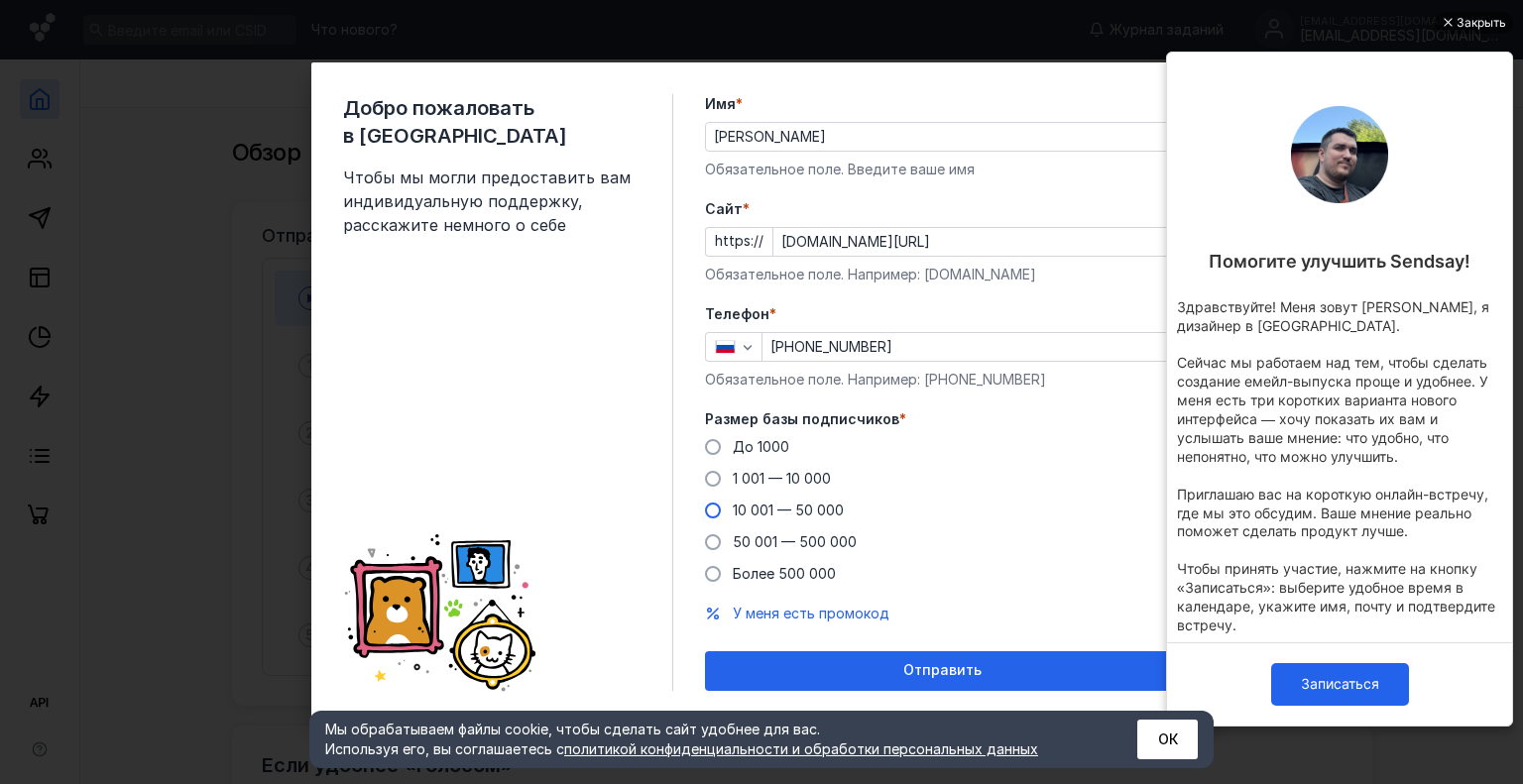 click at bounding box center [713, 510] 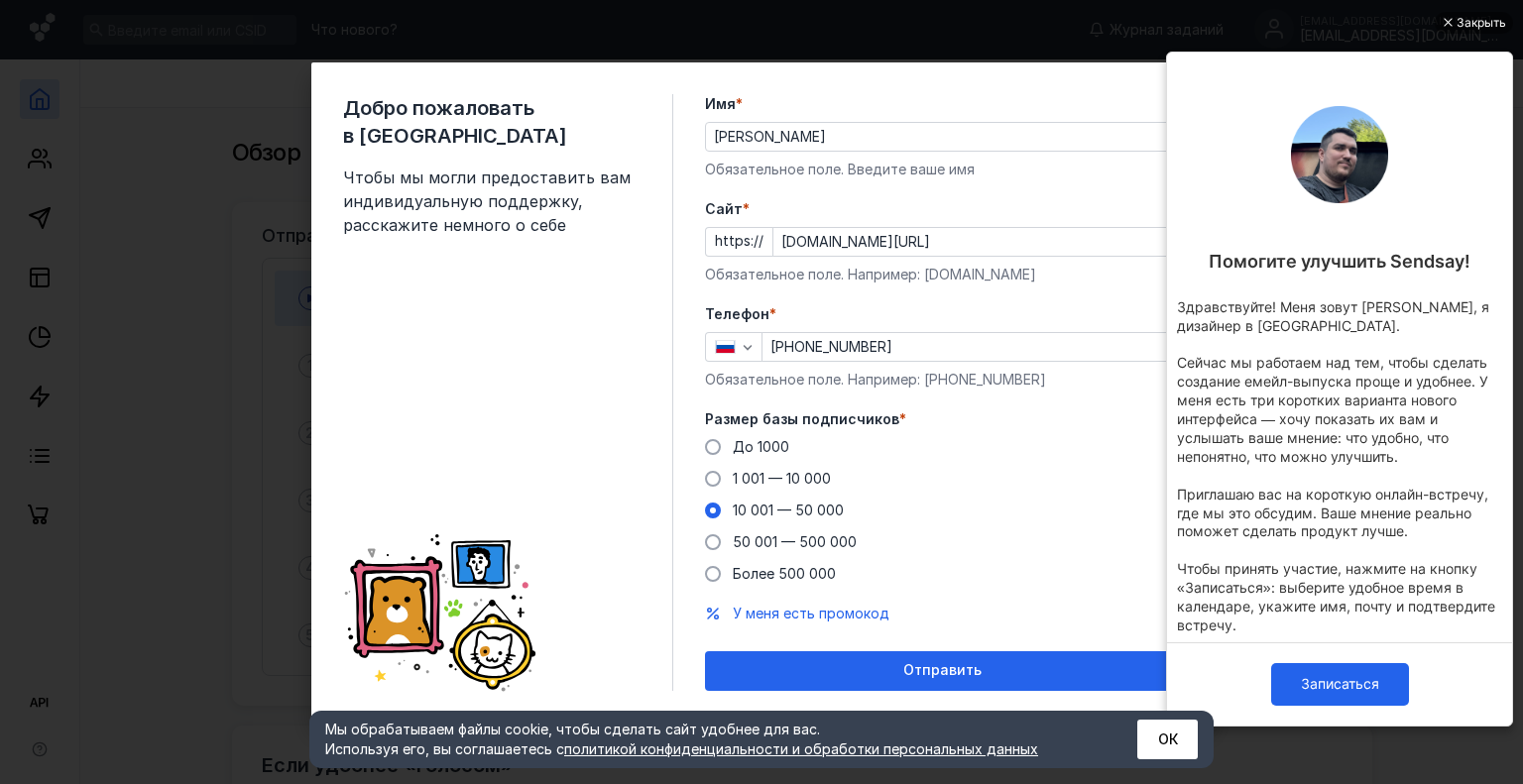 click on "10 001 — 50 000" at bounding box center (774, 510) 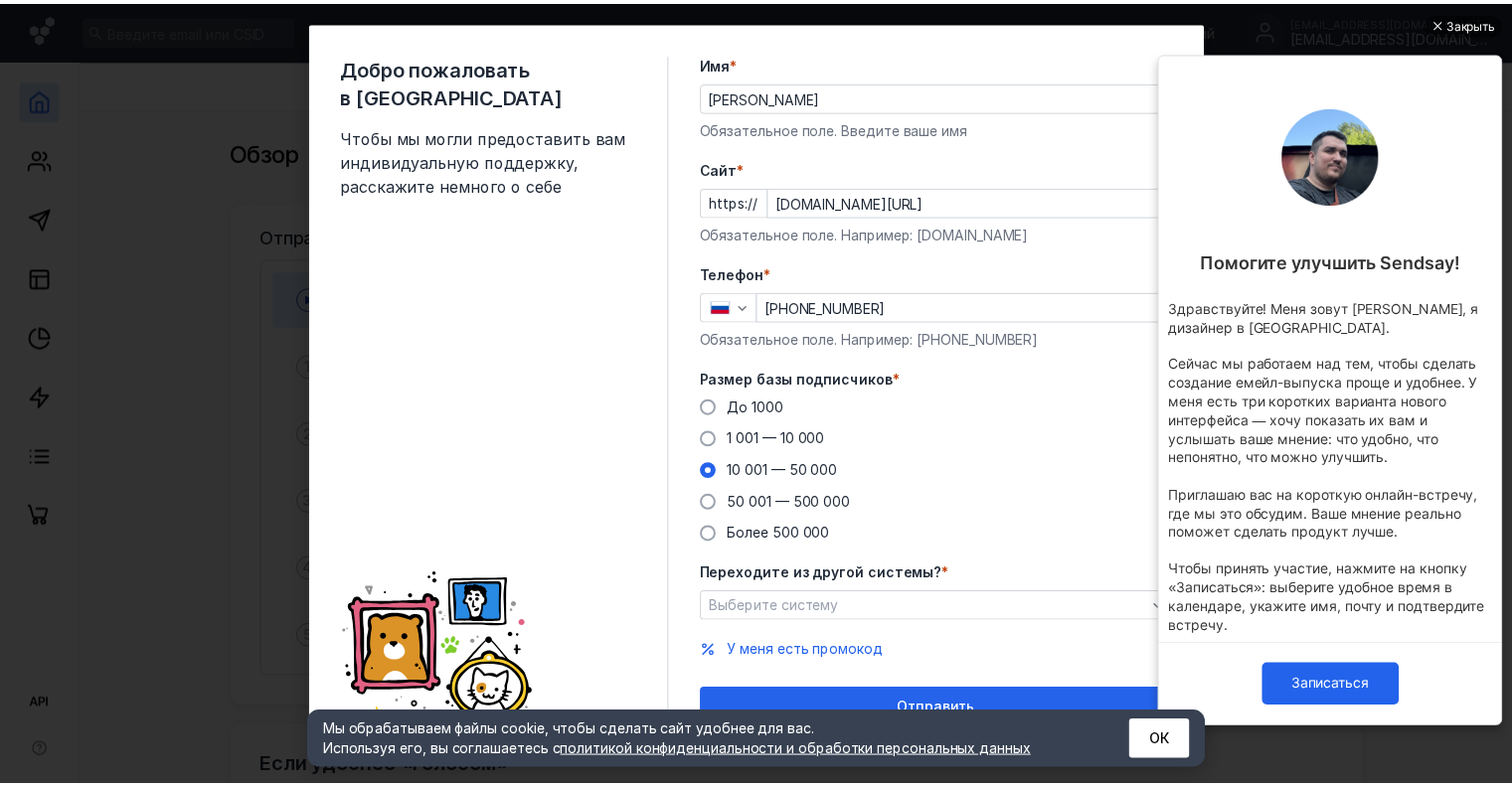 scroll, scrollTop: 52, scrollLeft: 0, axis: vertical 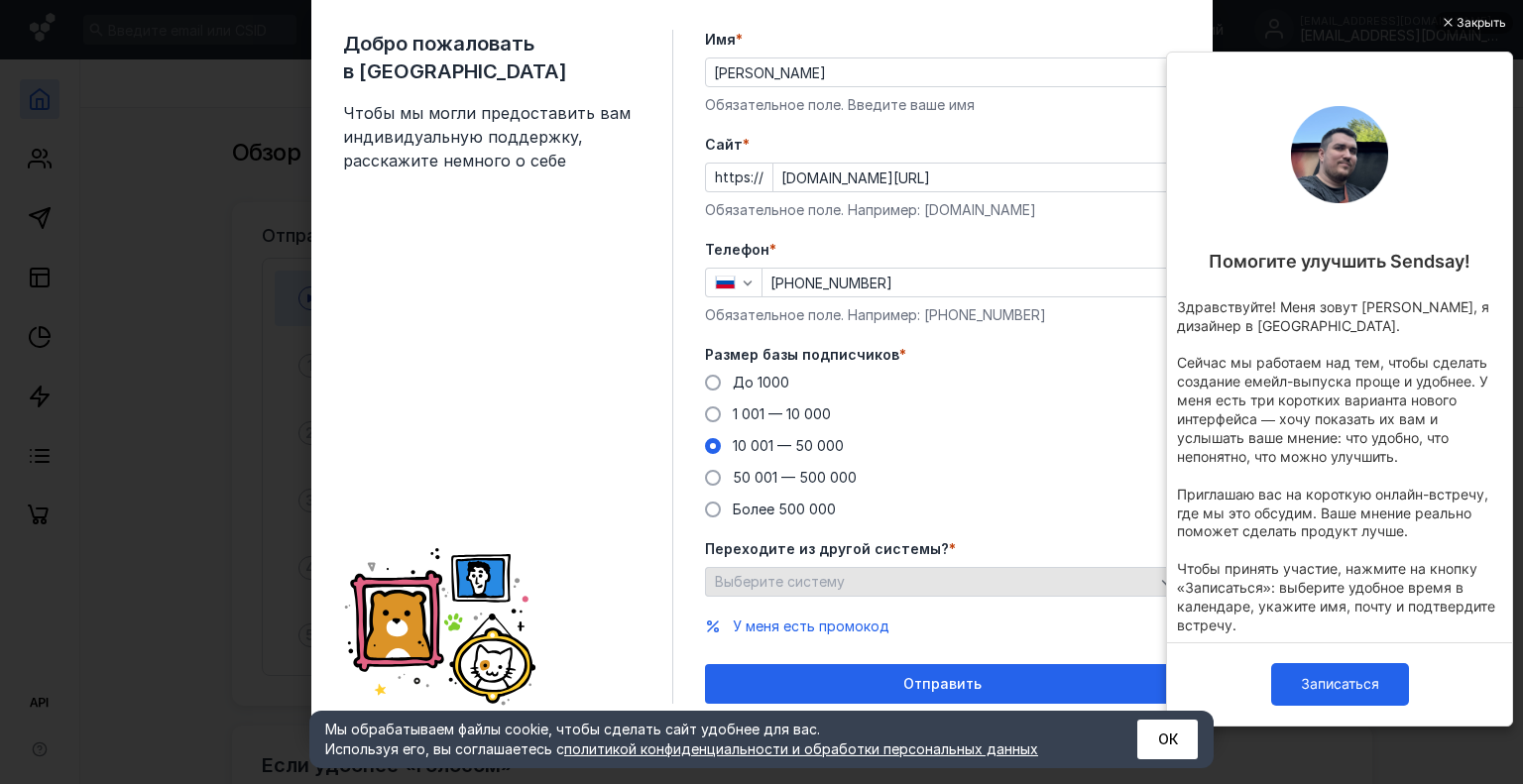 click on "Выберите систему" at bounding box center [943, 582] 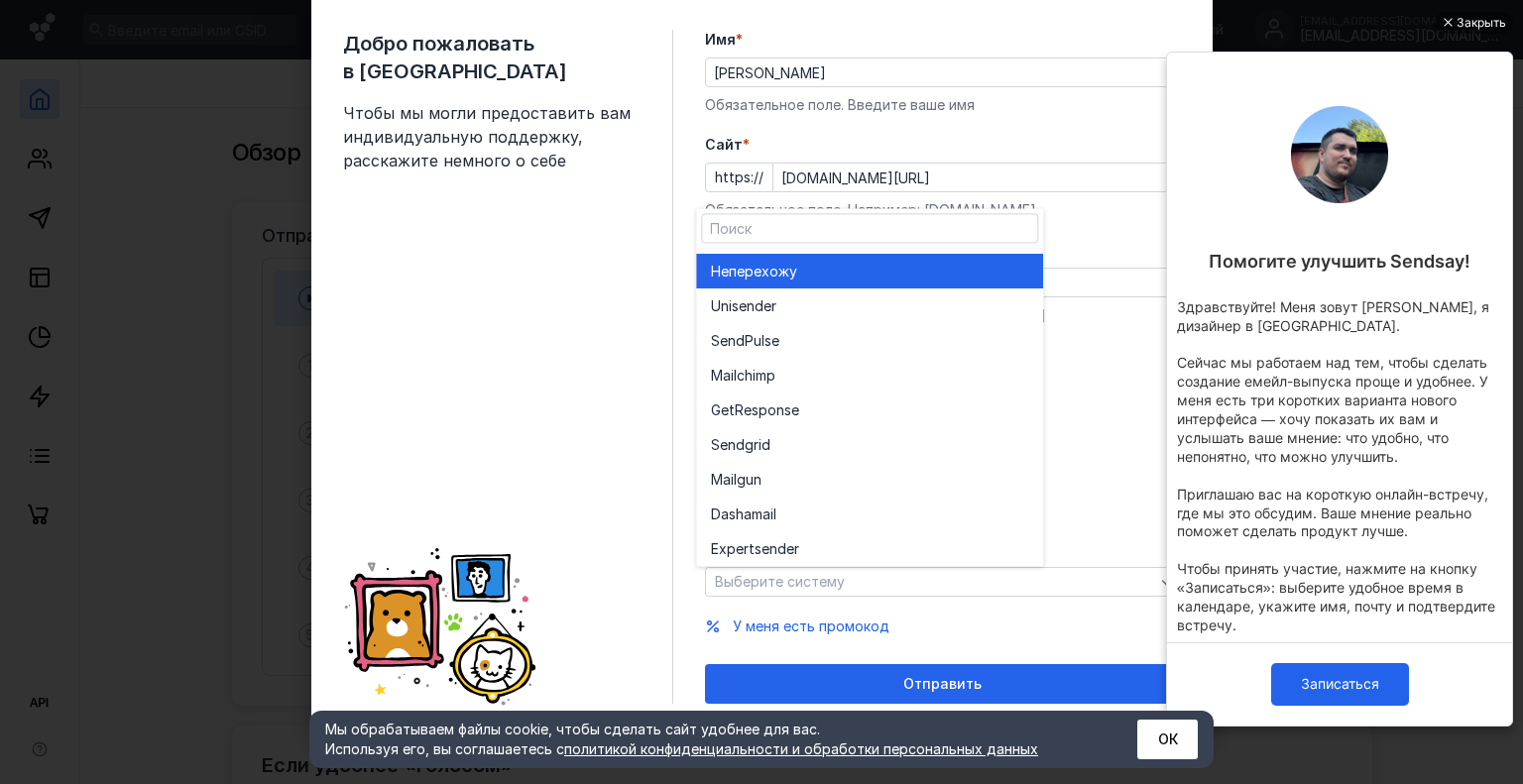 click on "перехожу" at bounding box center (762, 272) 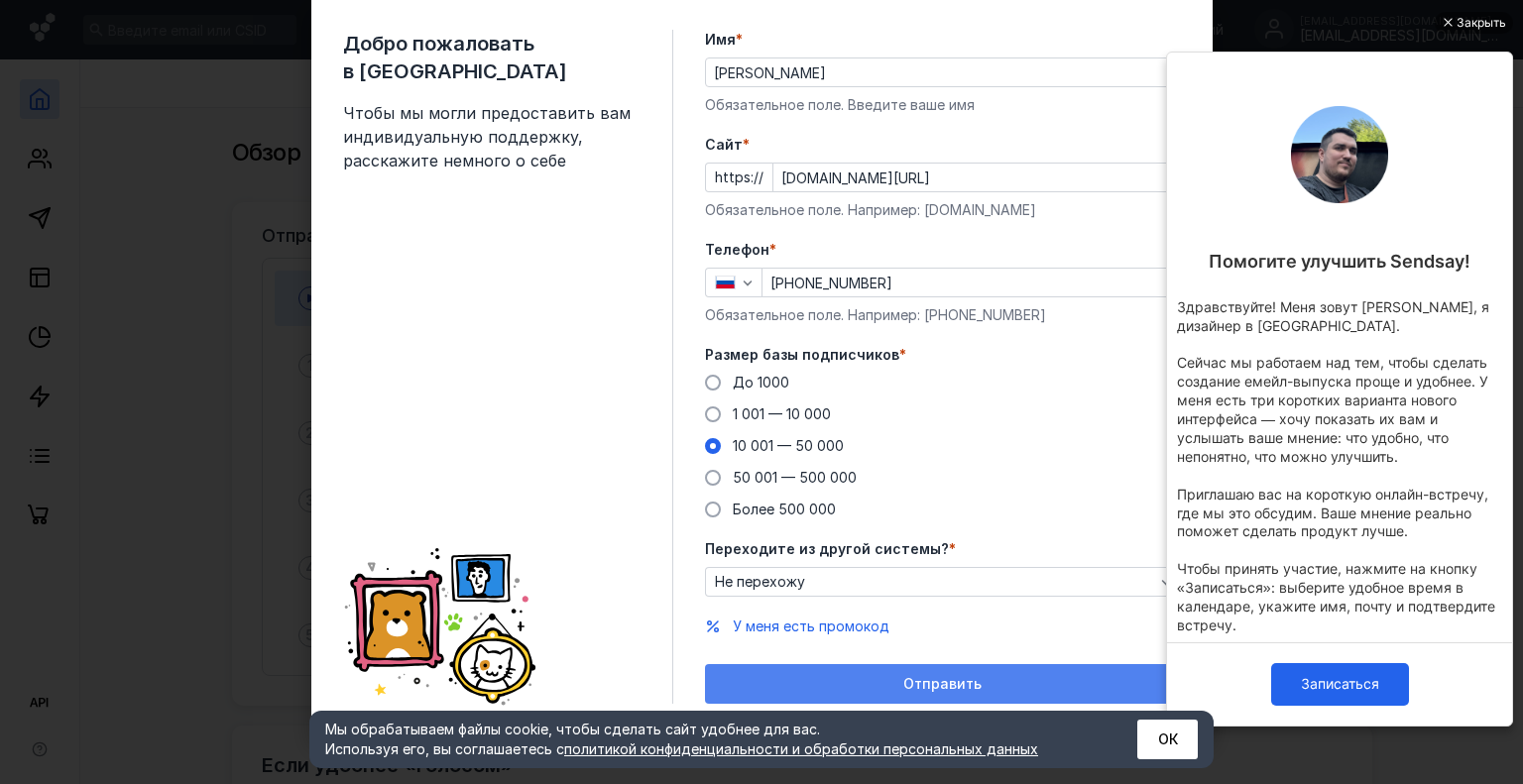 click on "Отправить" at bounding box center (942, 684) 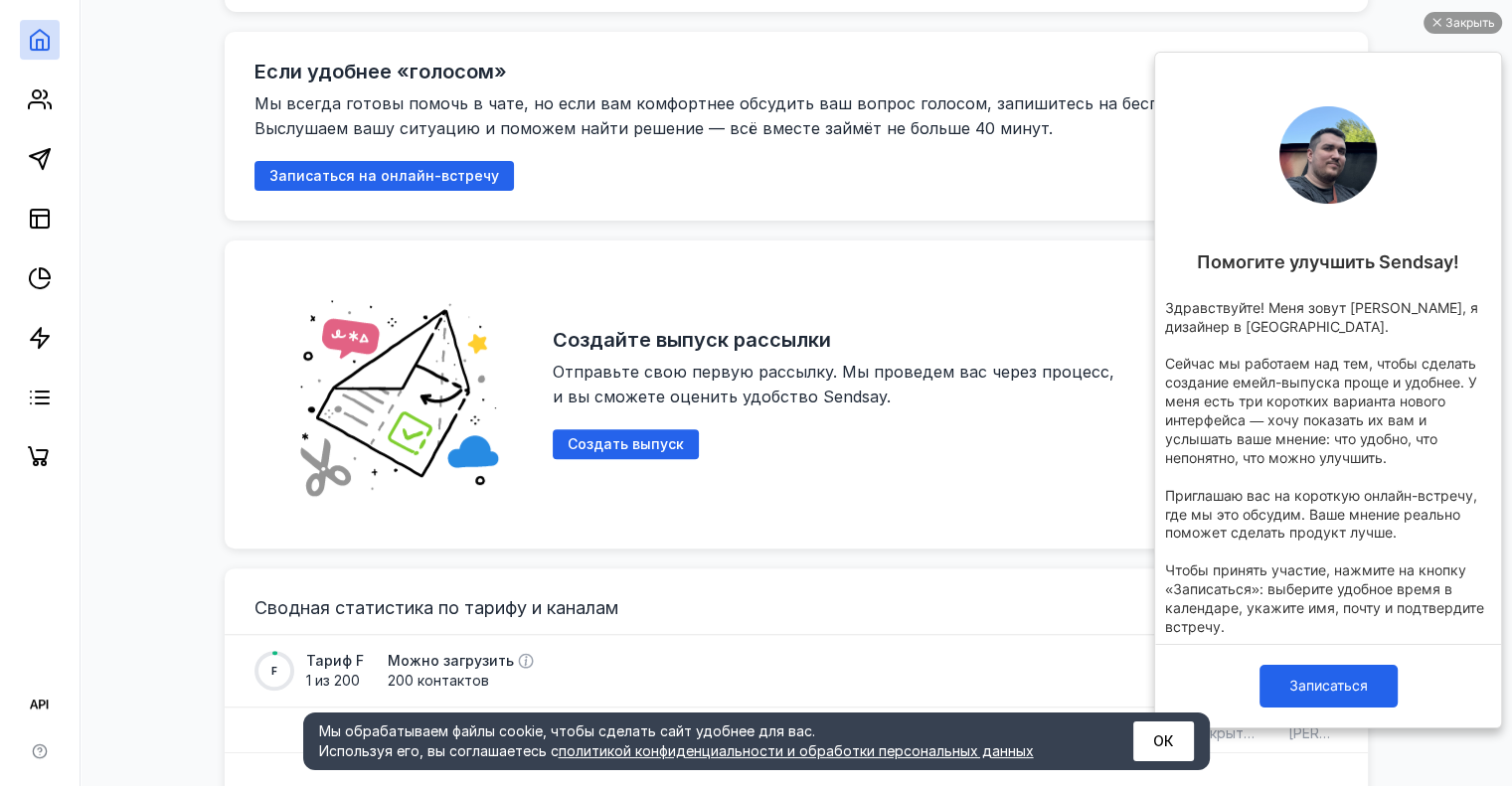 scroll, scrollTop: 894, scrollLeft: 0, axis: vertical 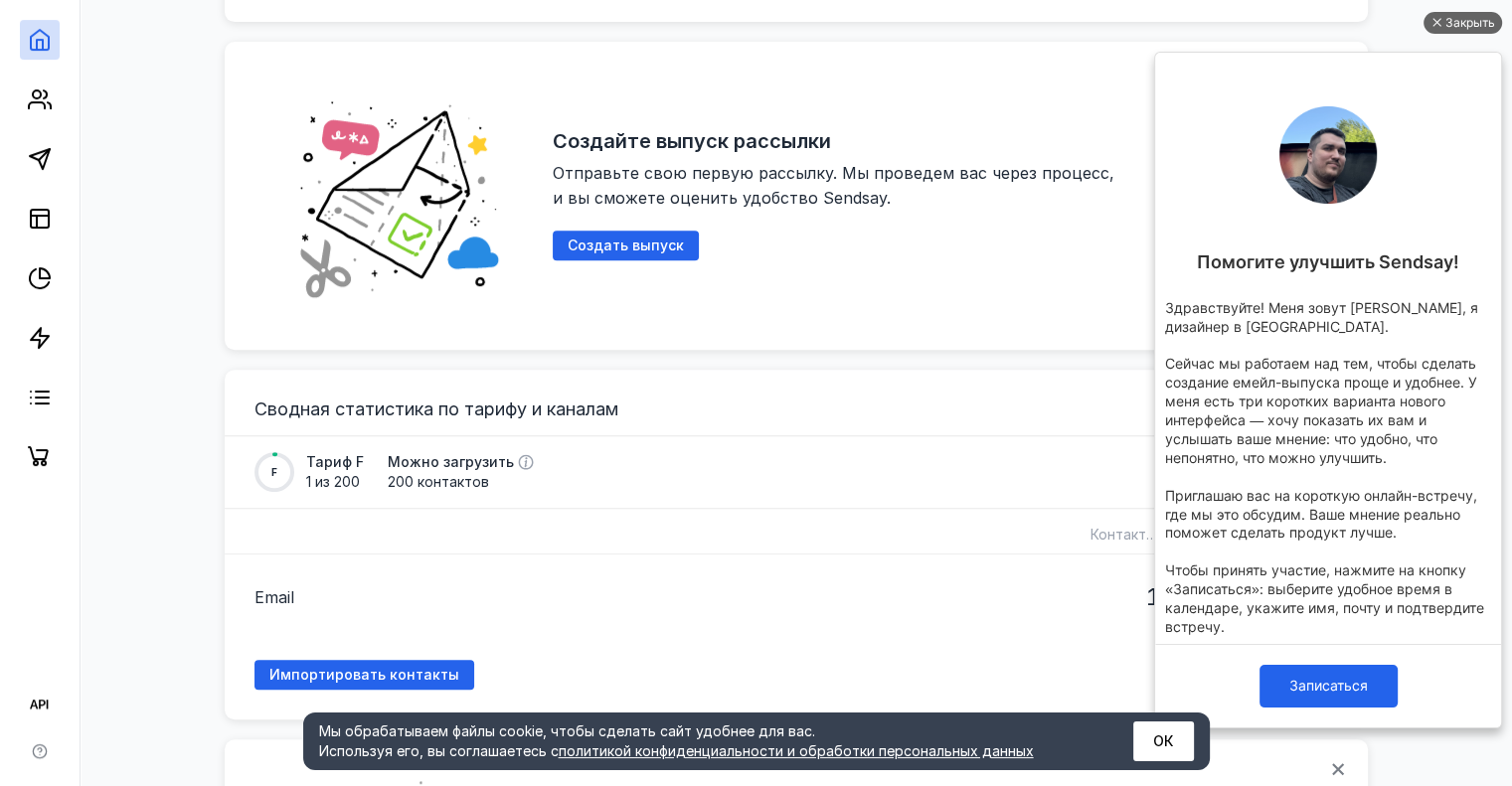 click on "Закрыть" at bounding box center [1470, 23] 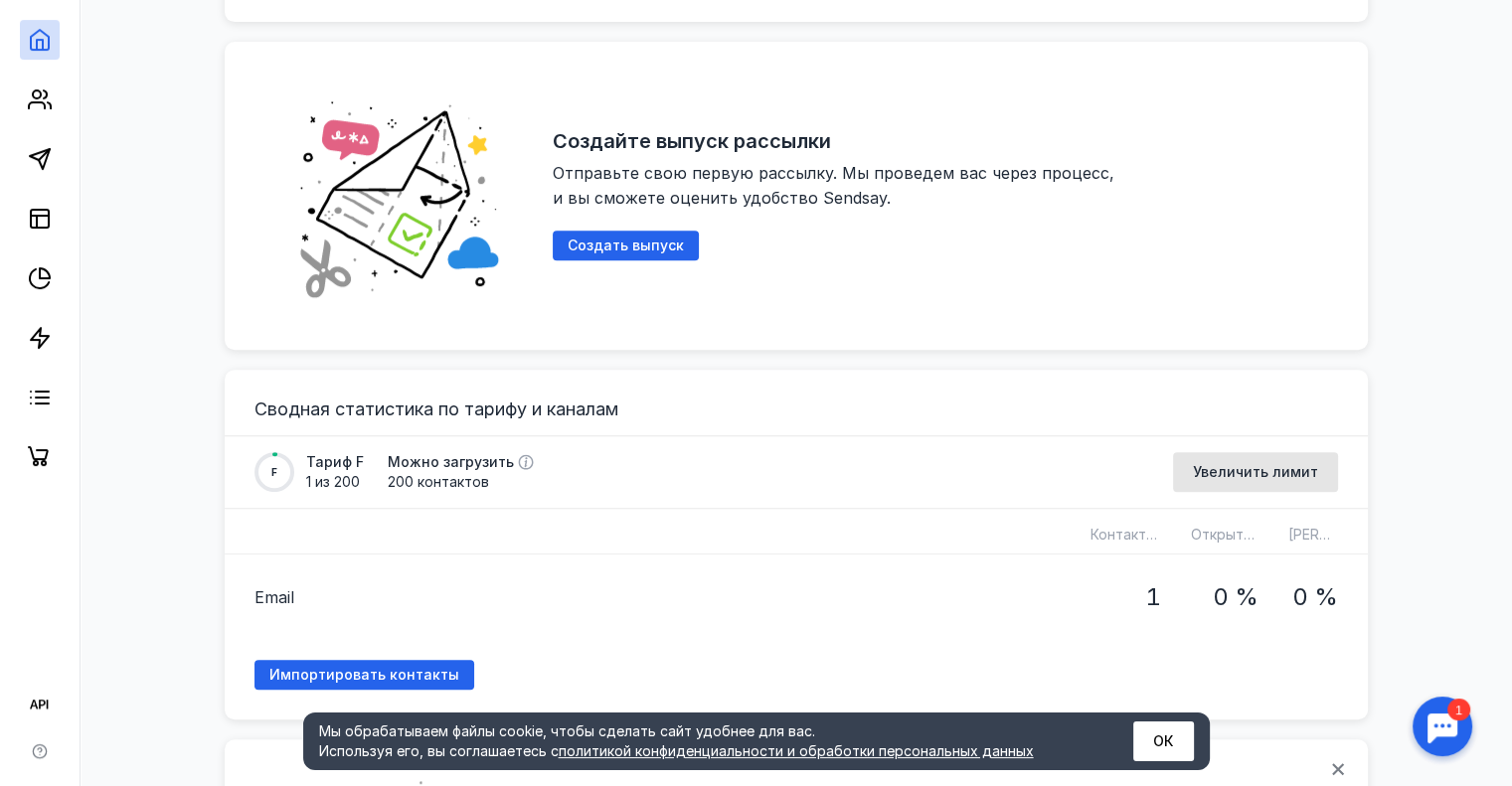 scroll, scrollTop: 0, scrollLeft: 0, axis: both 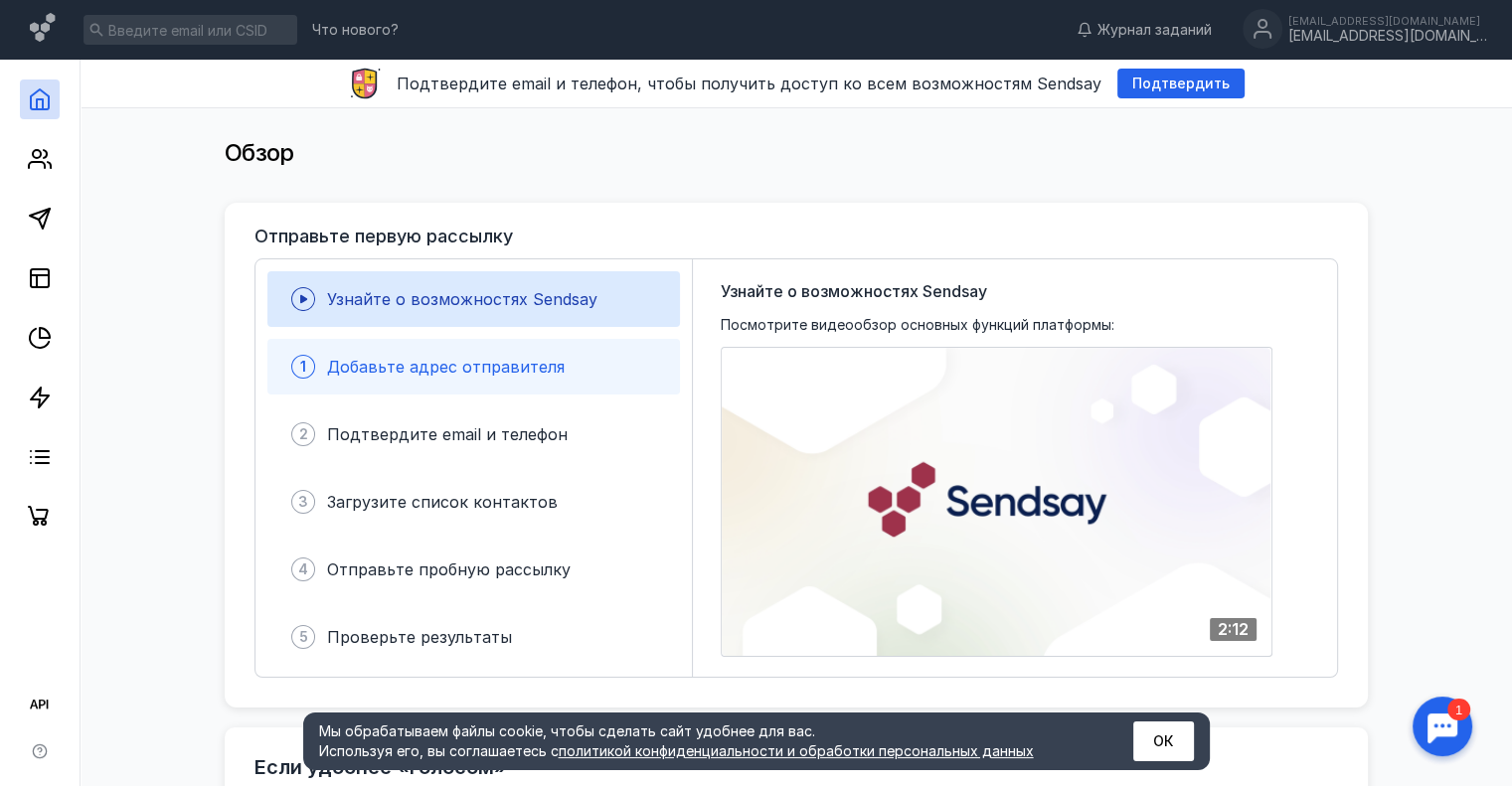 click on "1 Добавьте адрес отправителя" at bounding box center (473, 367) 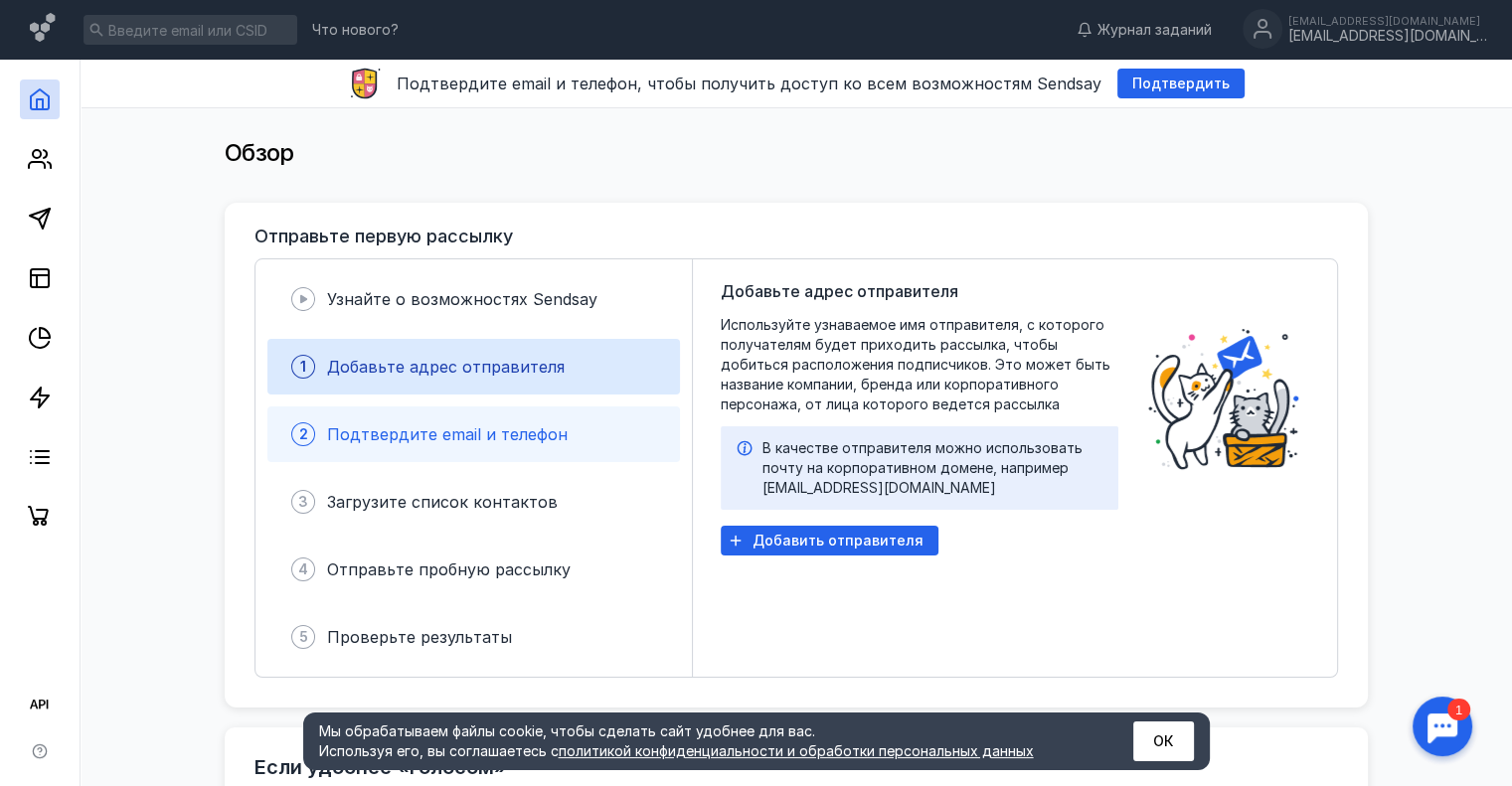click on "Подтвердите email и телефон" at bounding box center (447, 434) 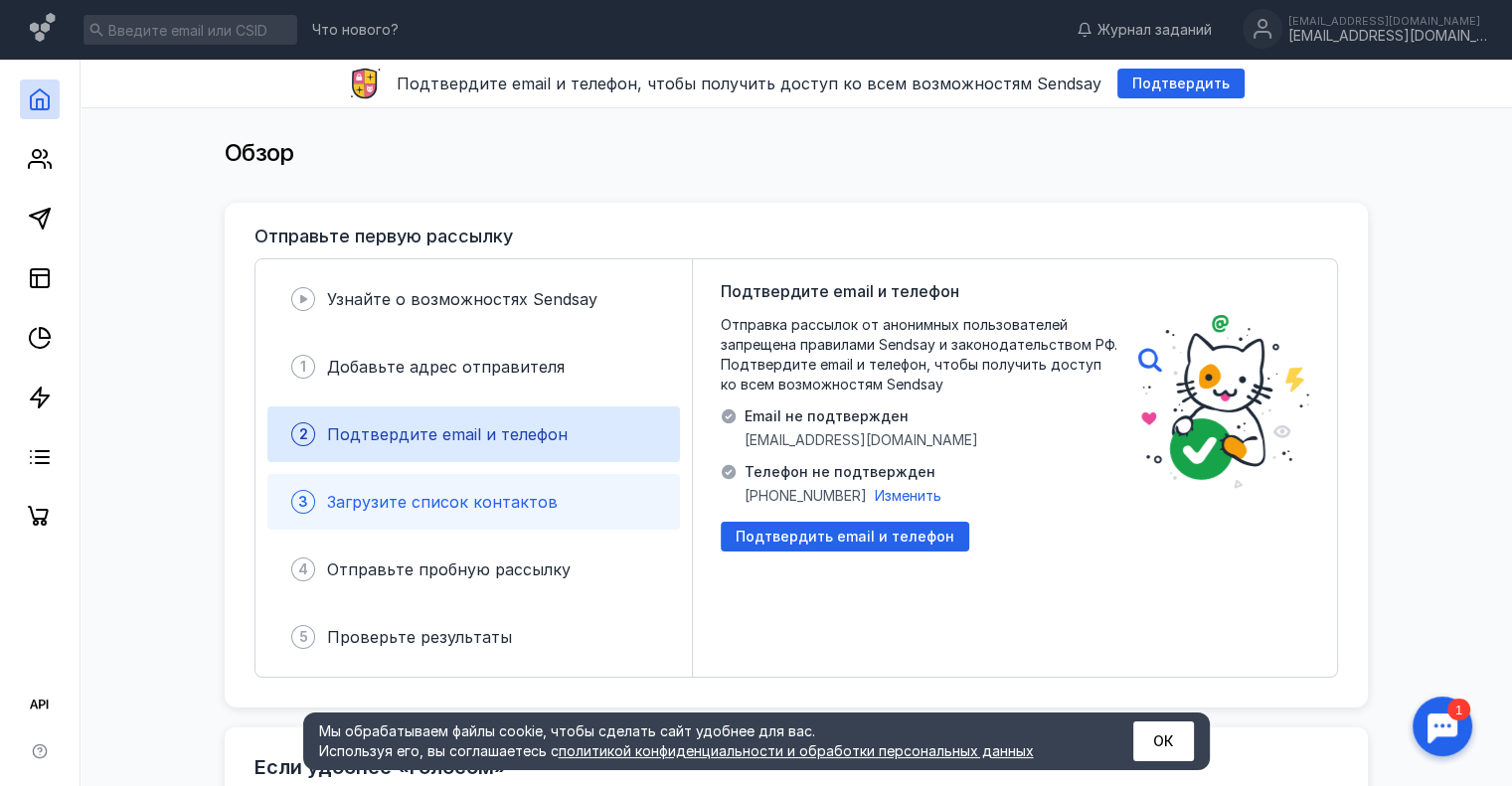 click on "Загрузите список контактов" at bounding box center (442, 502) 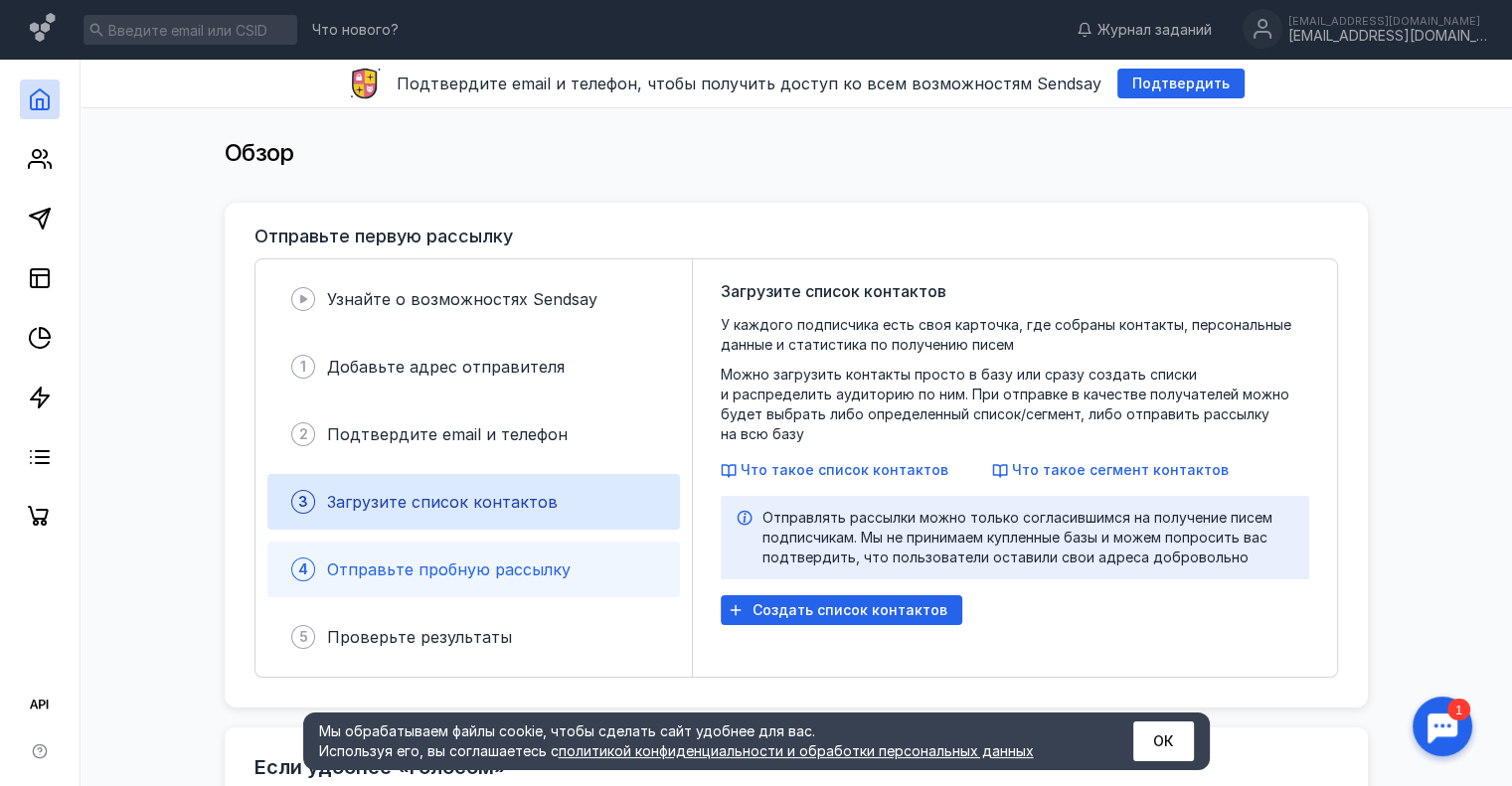 click on "Отправьте пробную рассылку" at bounding box center (448, 569) 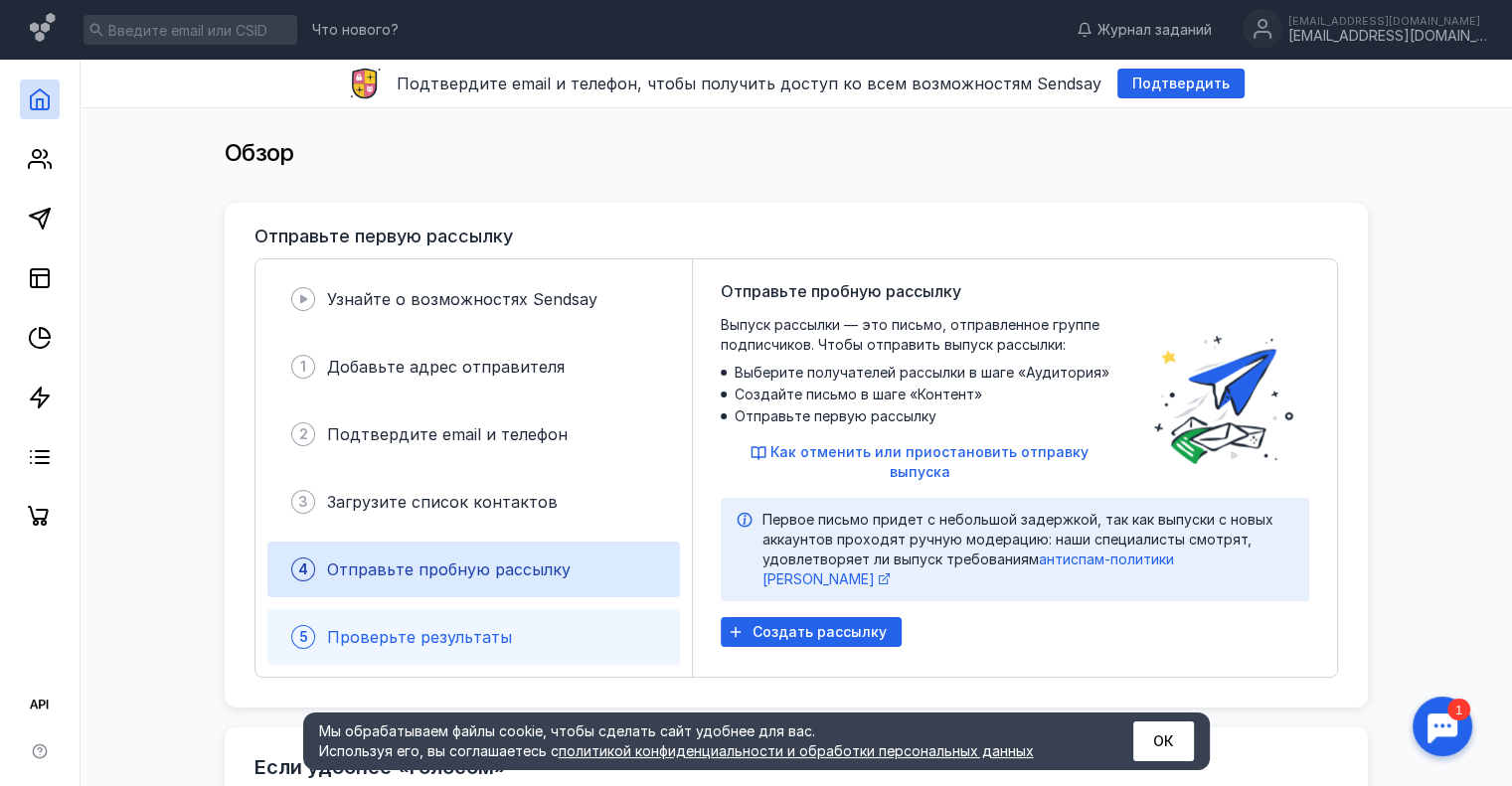 click on "Проверьте результаты" at bounding box center (420, 637) 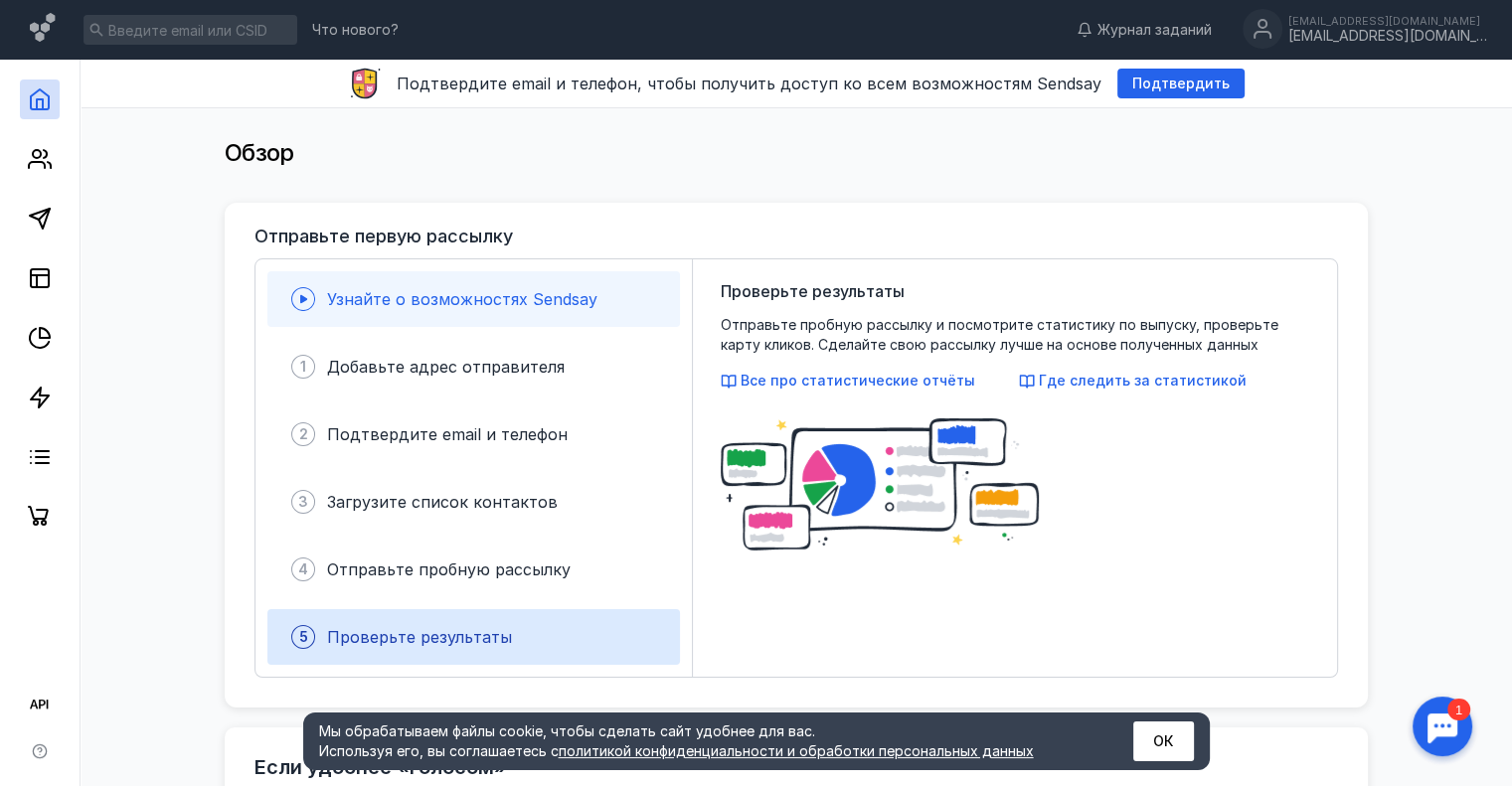 click on "Узнайте о возможностях Sendsay" at bounding box center [473, 299] 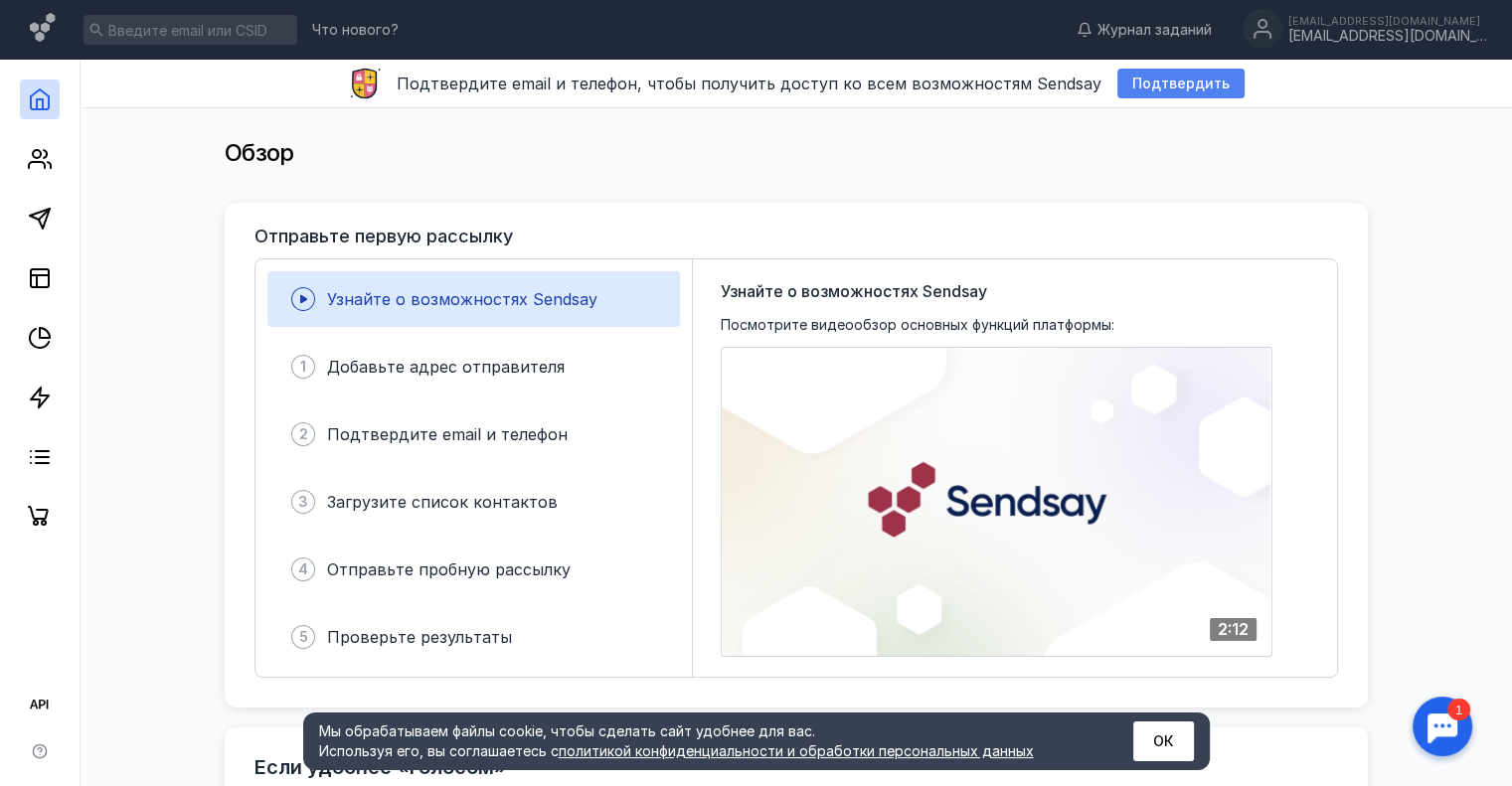 click on "Подтвердить" at bounding box center (1181, 83) 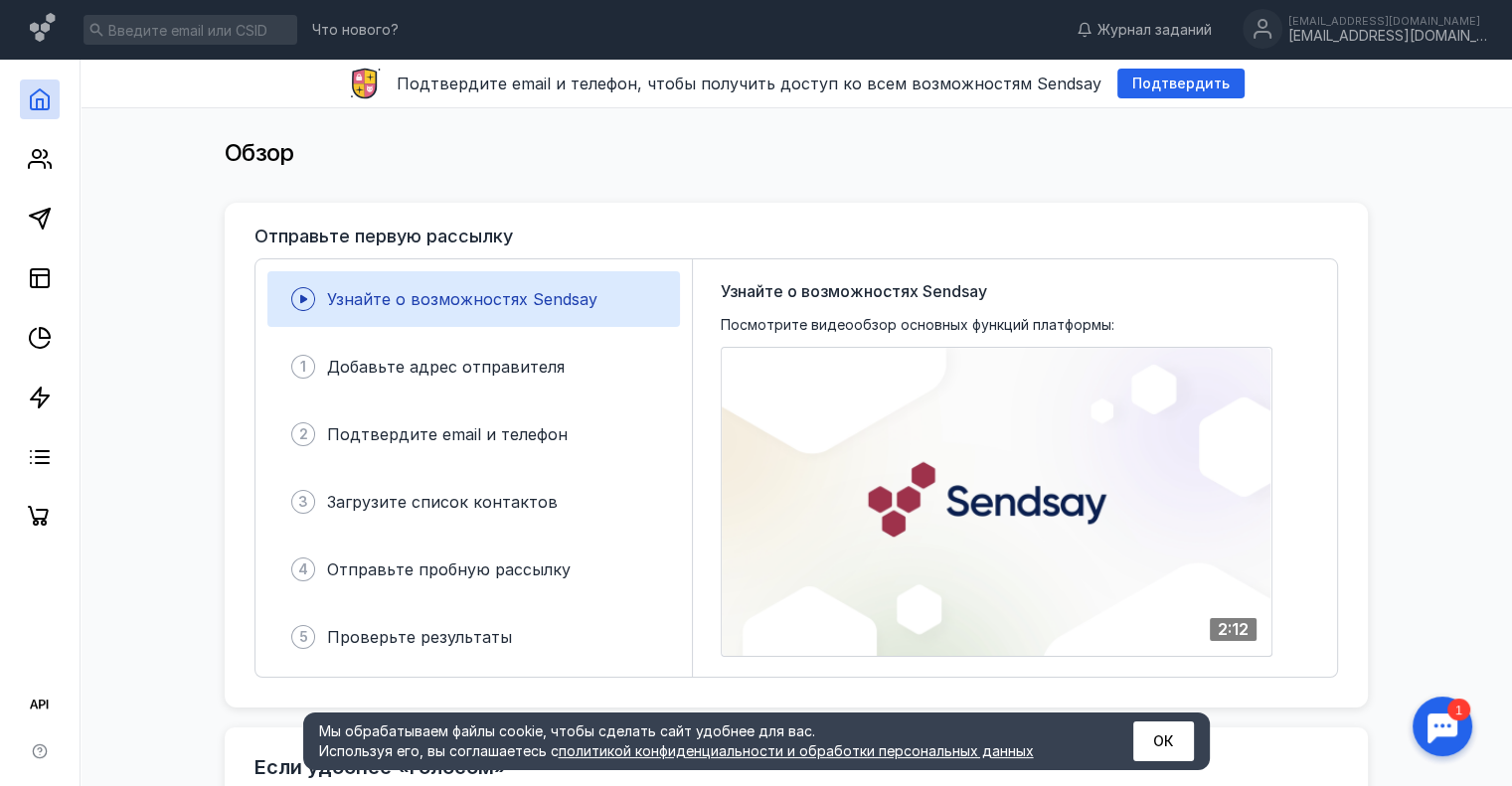 scroll, scrollTop: 0, scrollLeft: 0, axis: both 